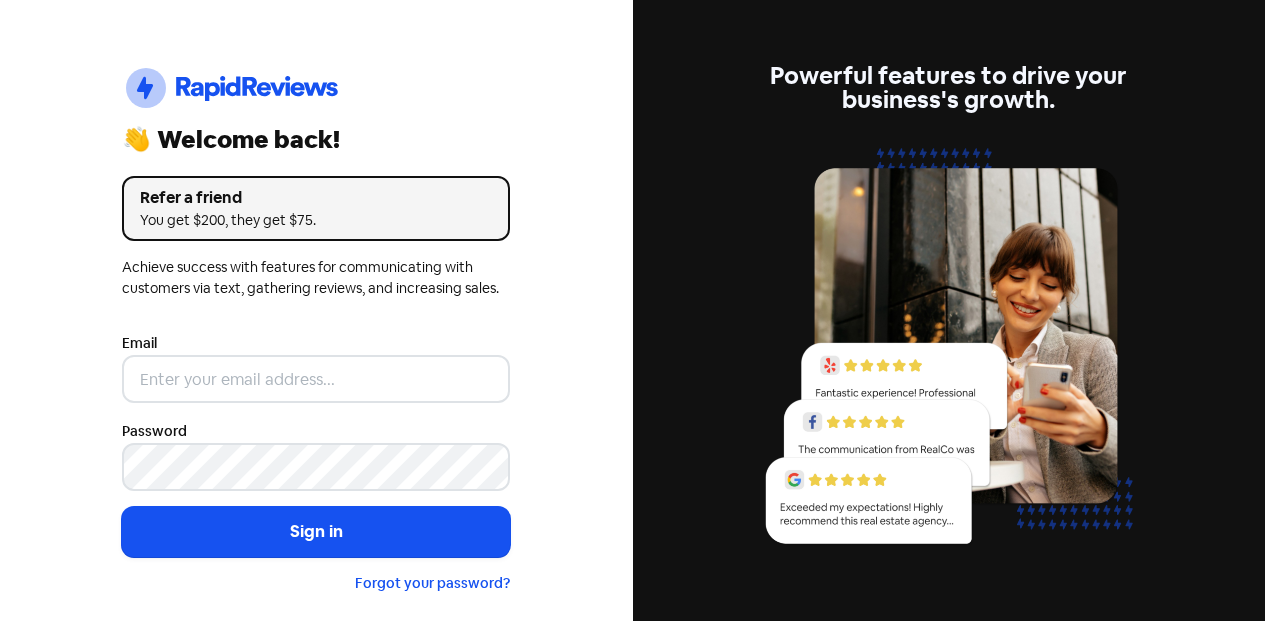 scroll, scrollTop: 0, scrollLeft: 0, axis: both 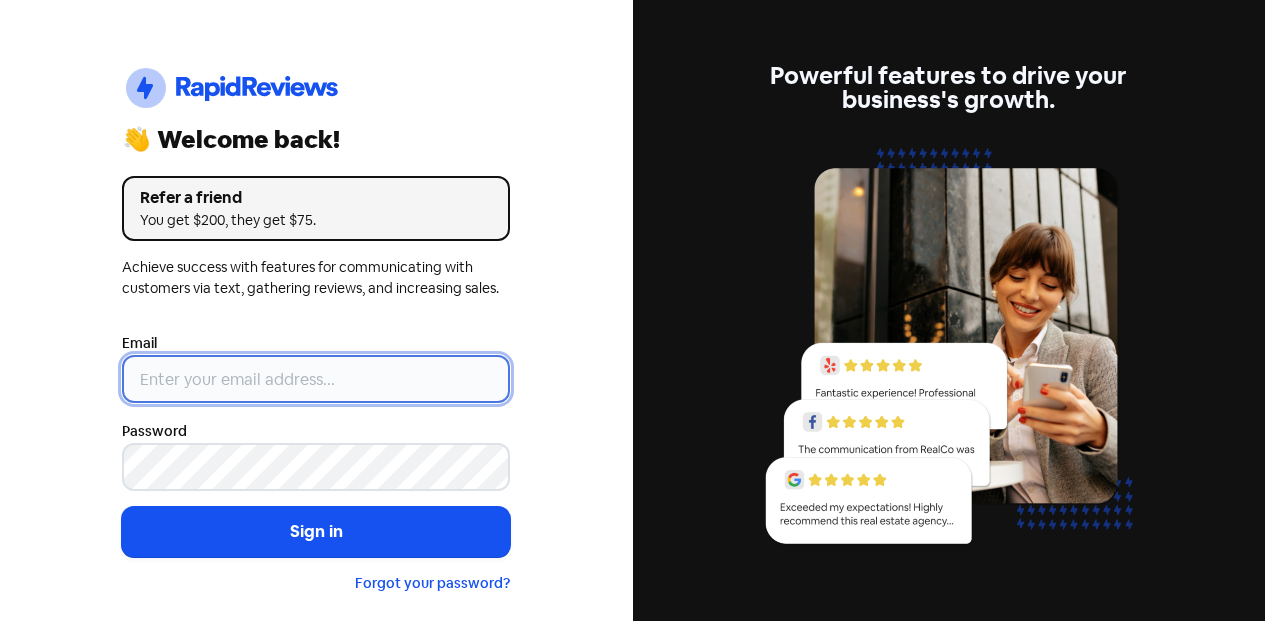click at bounding box center [316, 379] 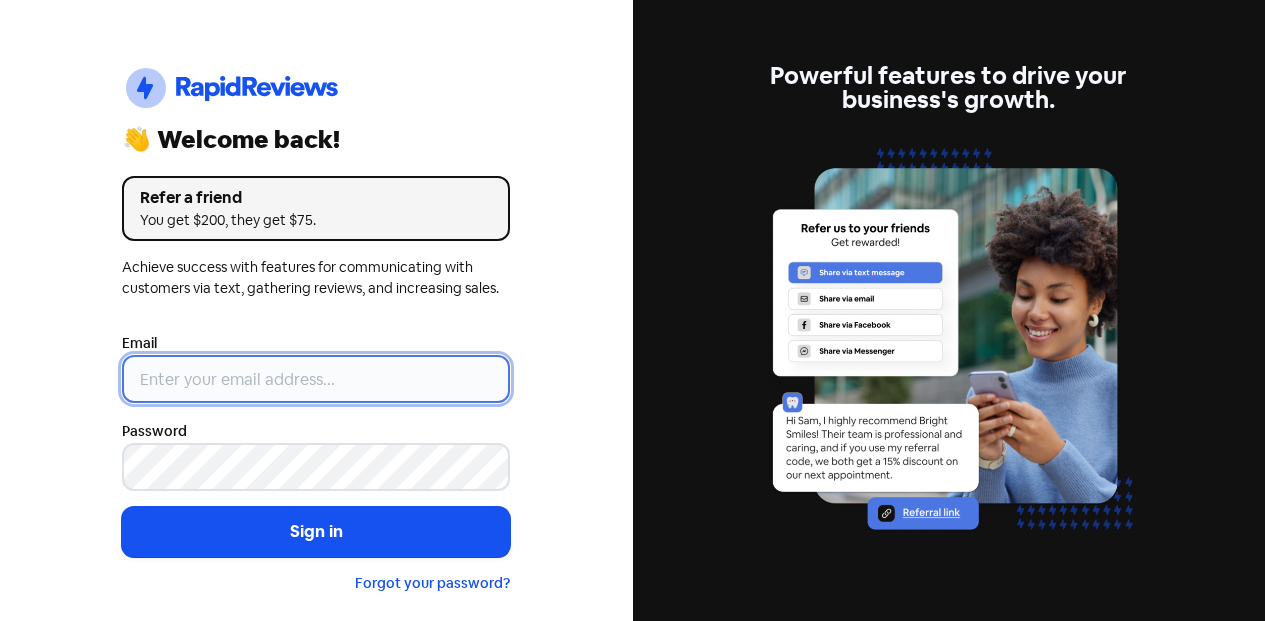 click on "Sign in" at bounding box center [316, 532] 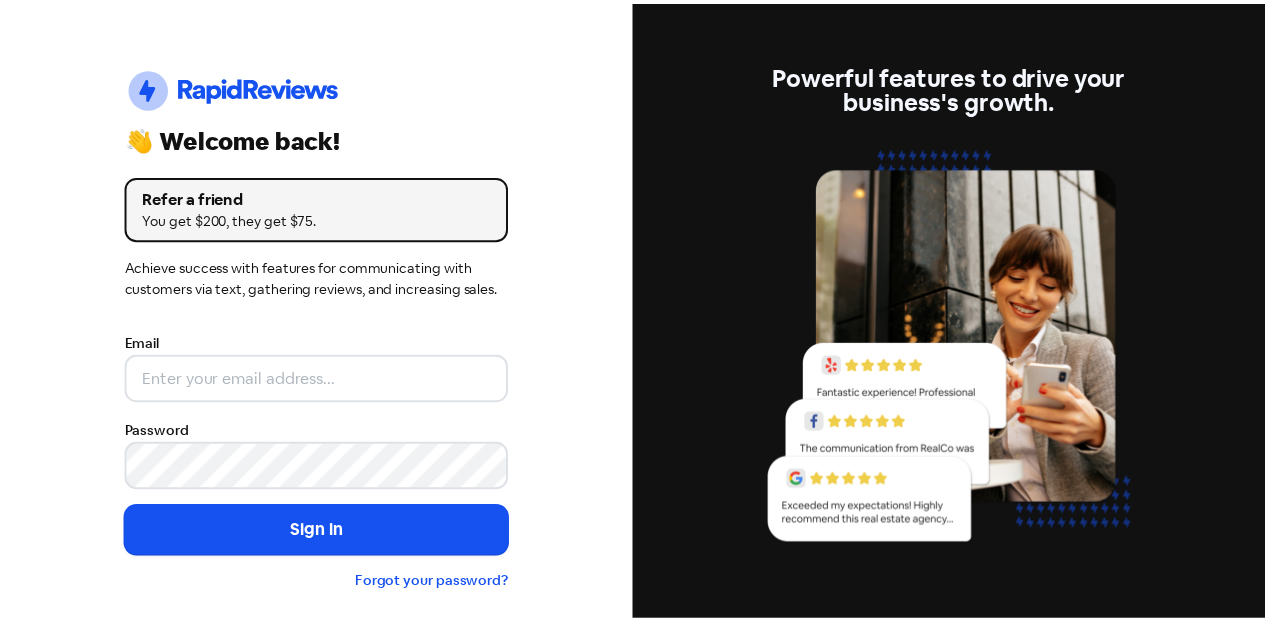 scroll, scrollTop: 0, scrollLeft: 0, axis: both 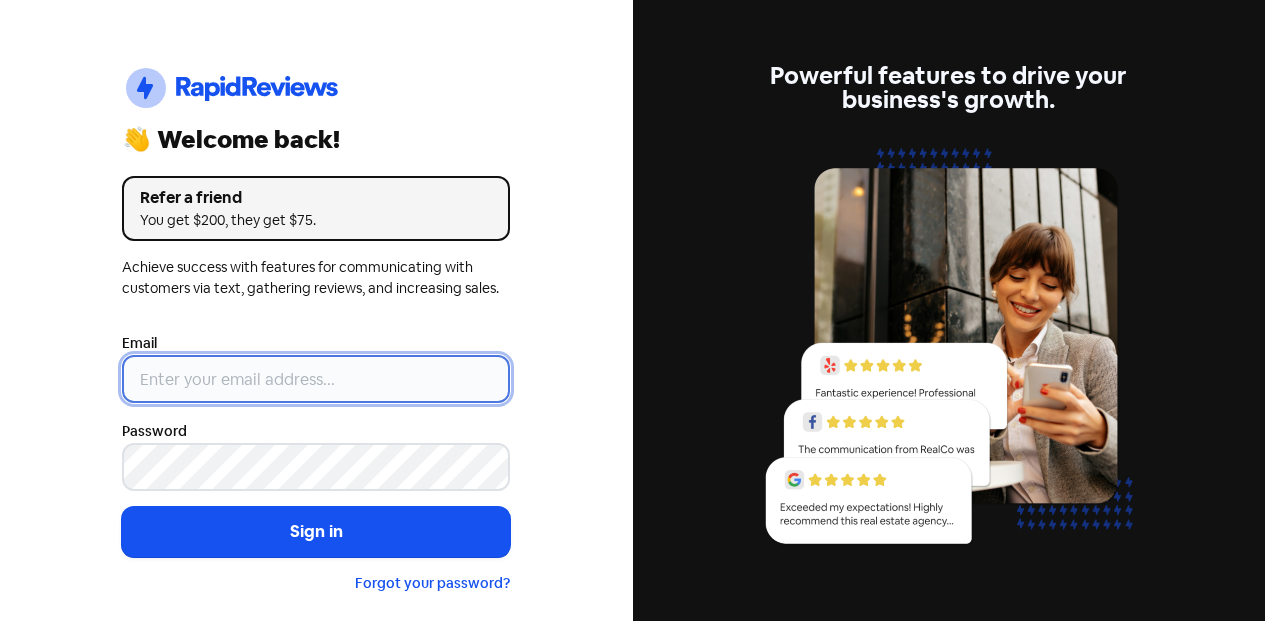 click at bounding box center (316, 379) 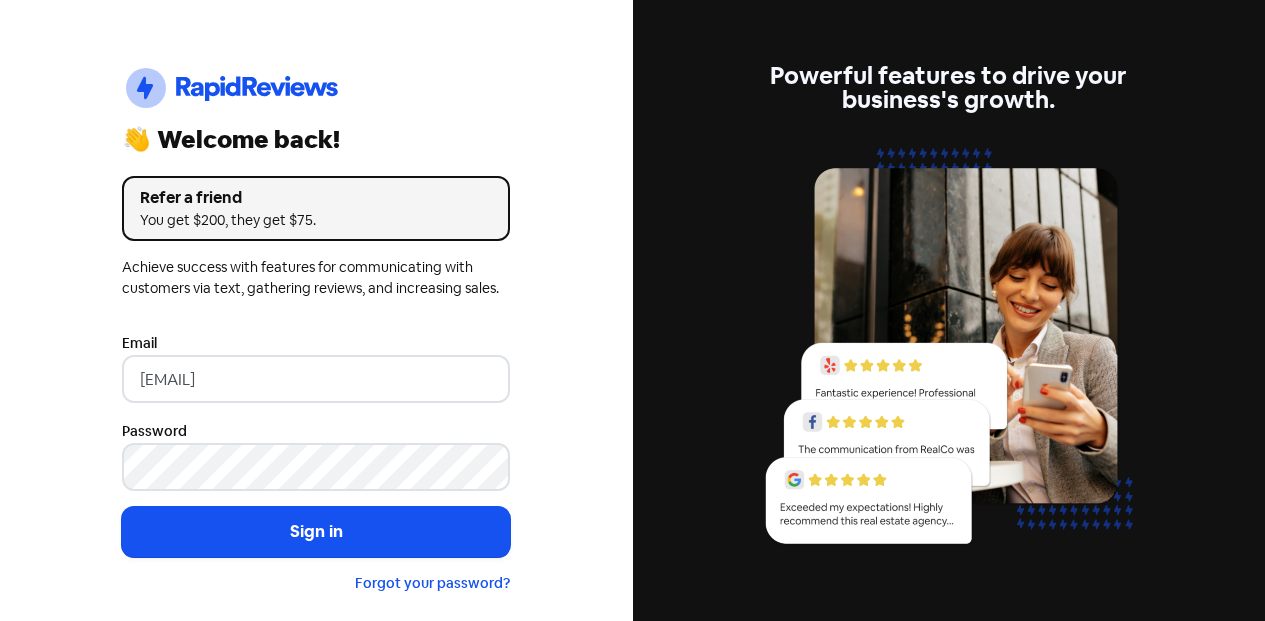 click on "Sign in" at bounding box center (316, 532) 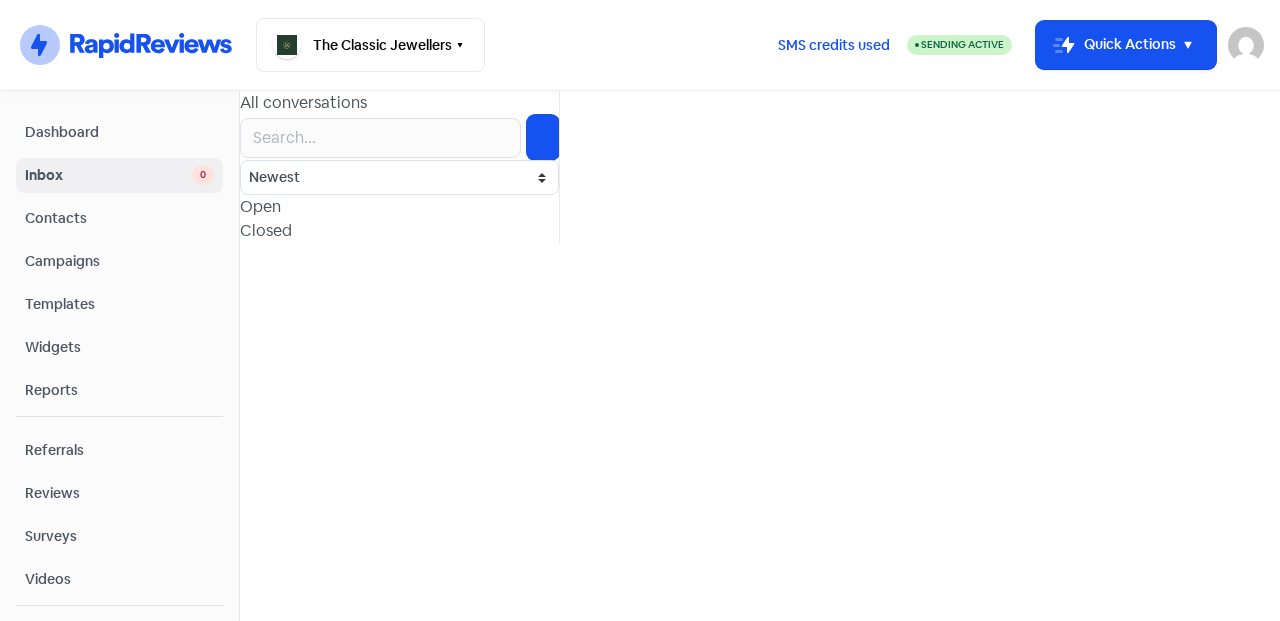 scroll, scrollTop: 0, scrollLeft: 0, axis: both 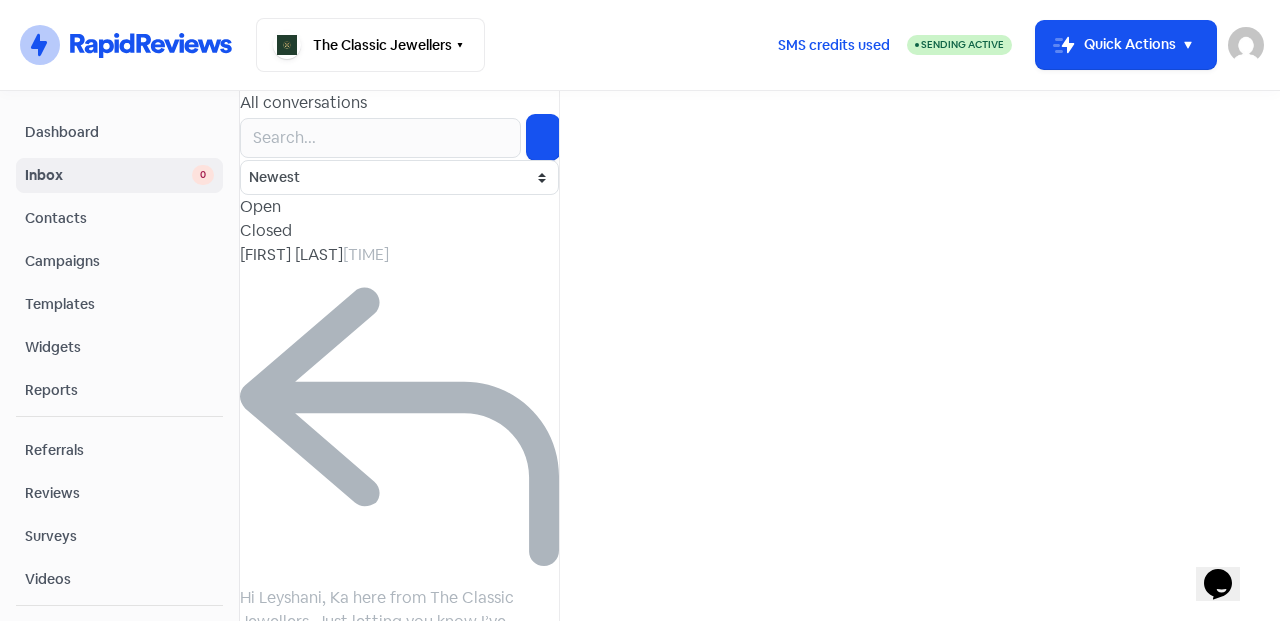 click on "Contacts" at bounding box center [119, 218] 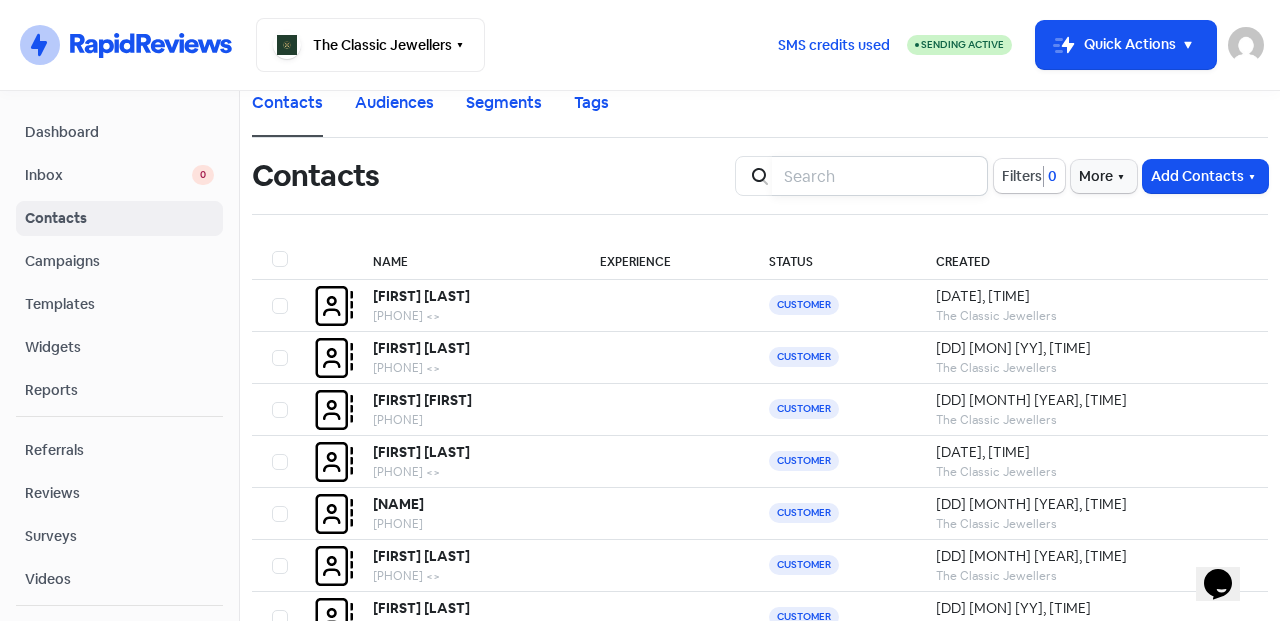 click at bounding box center [880, 176] 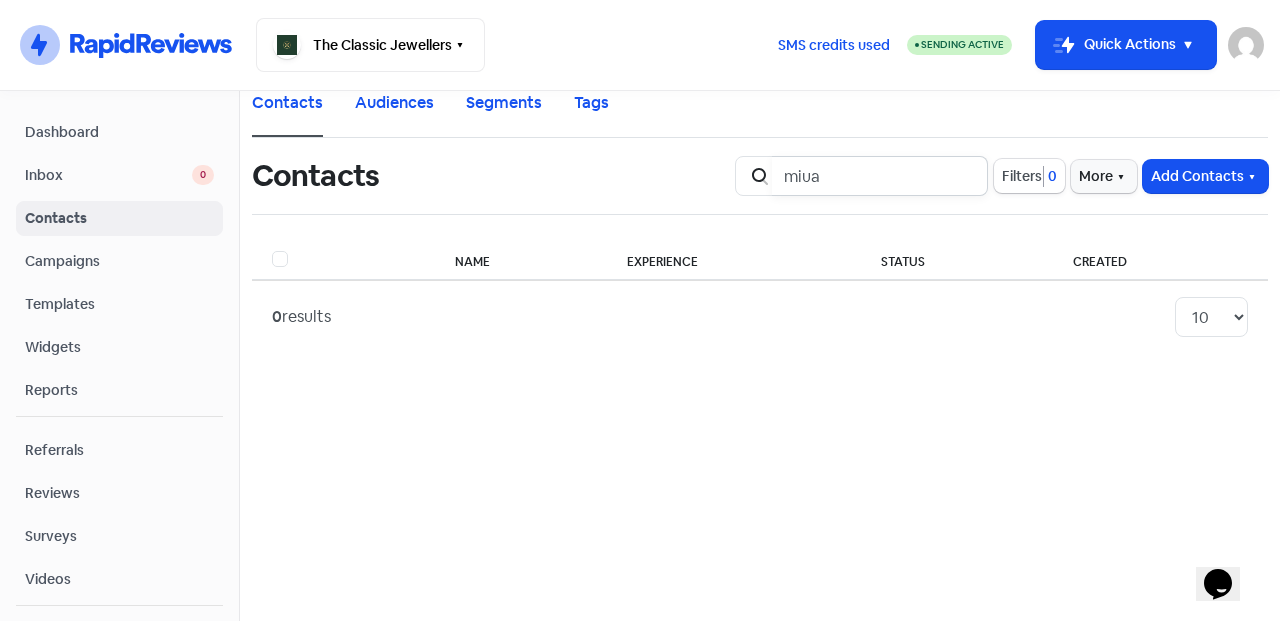 type on "miua" 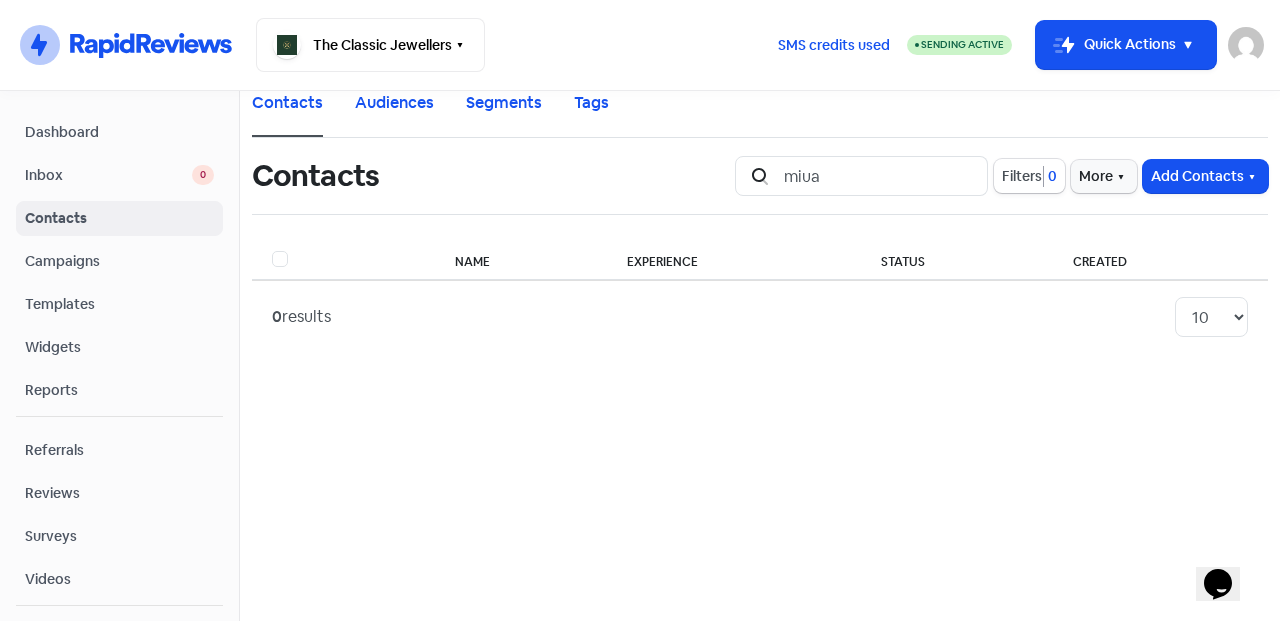 click on "Add Contacts" at bounding box center (1205, 176) 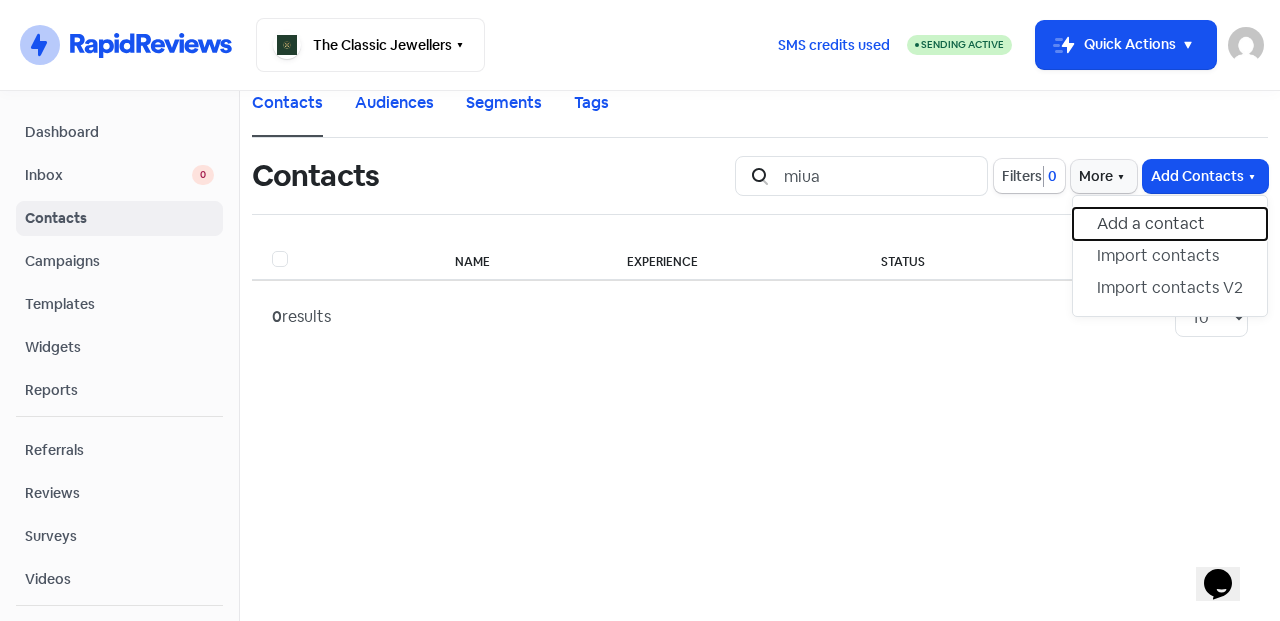 click on "Add a contact" at bounding box center (1170, 224) 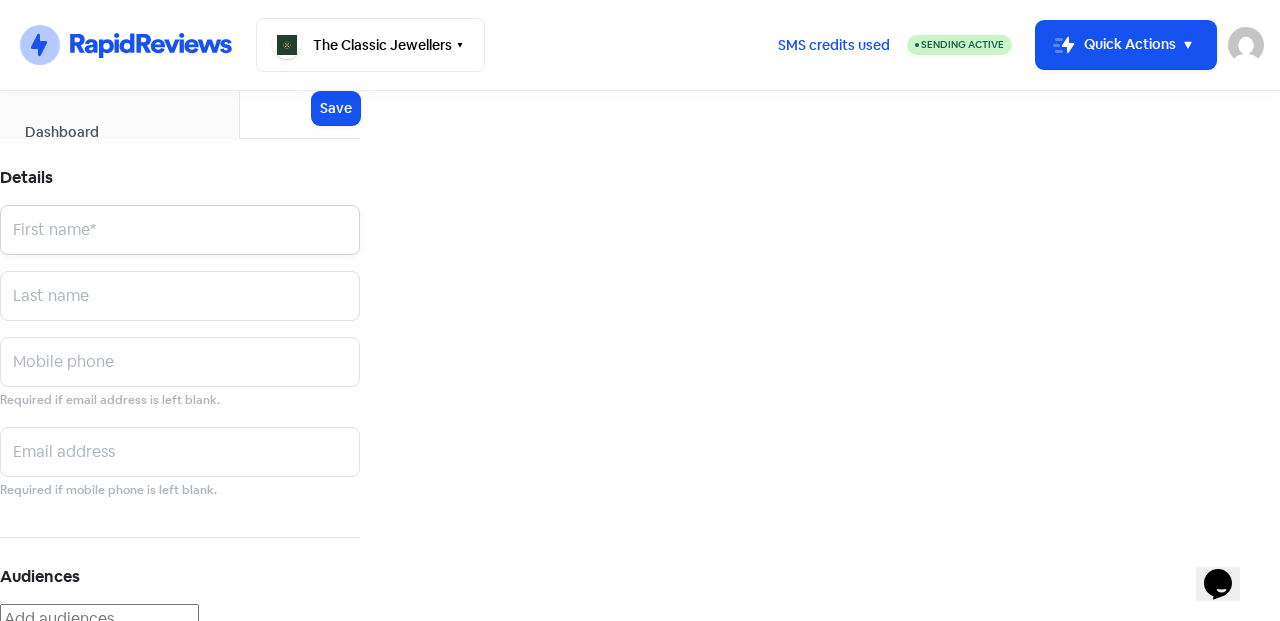 click at bounding box center (180, 230) 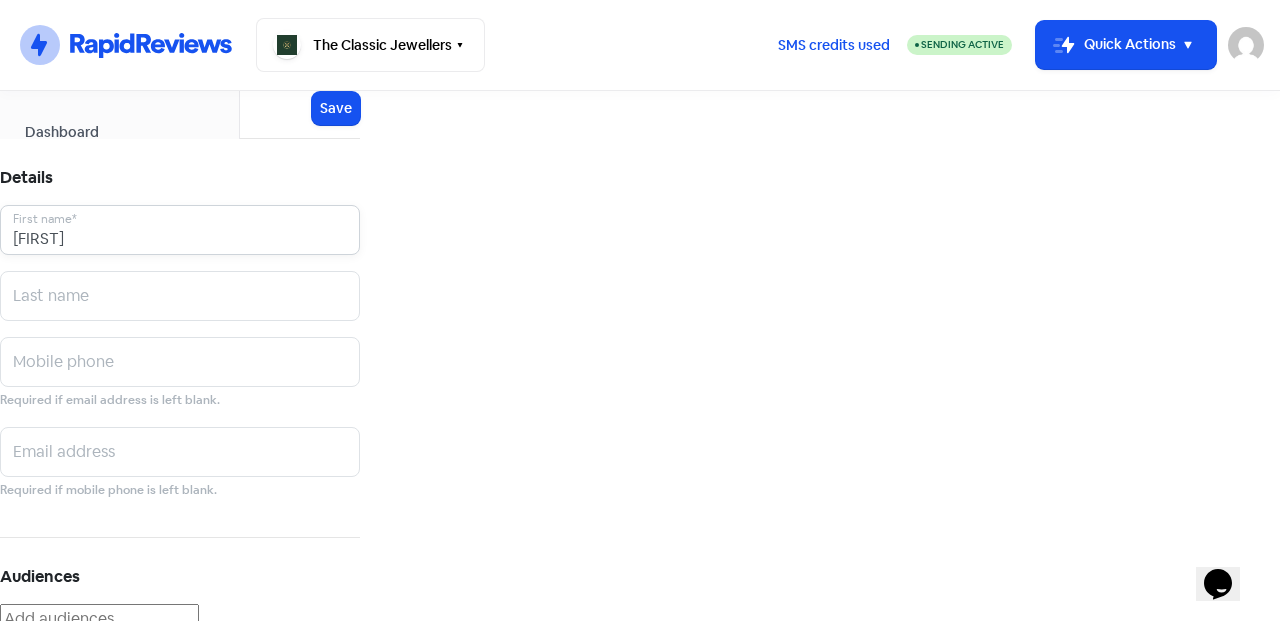 type on "[FIRST]" 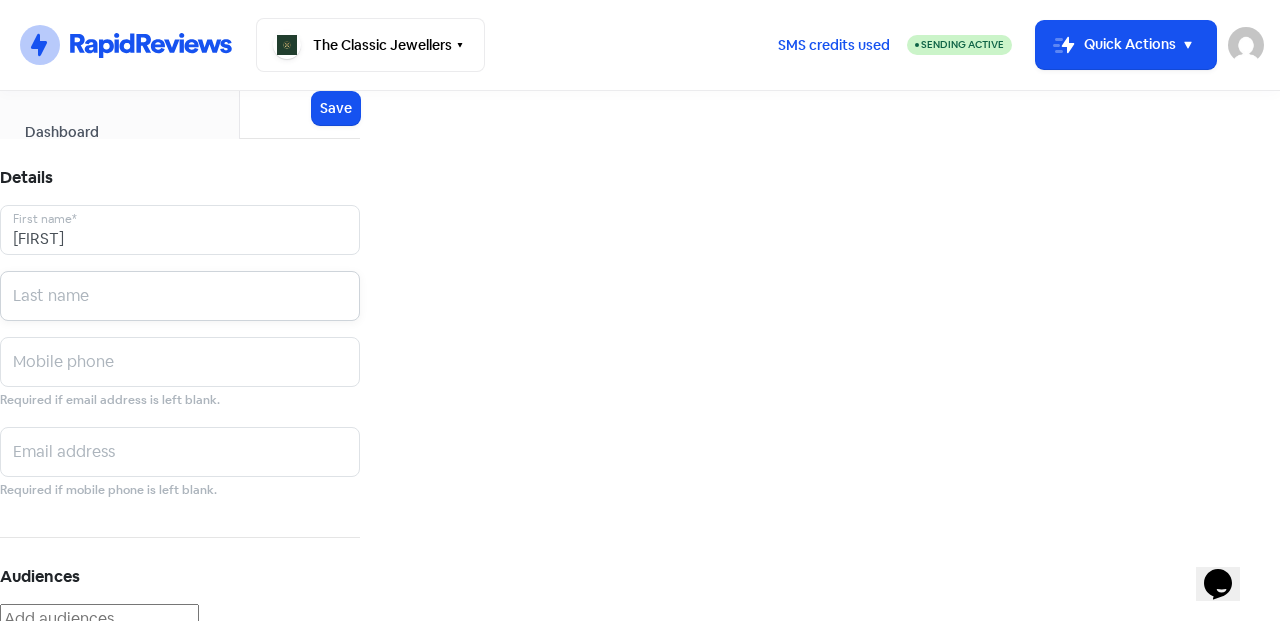 click at bounding box center [180, 230] 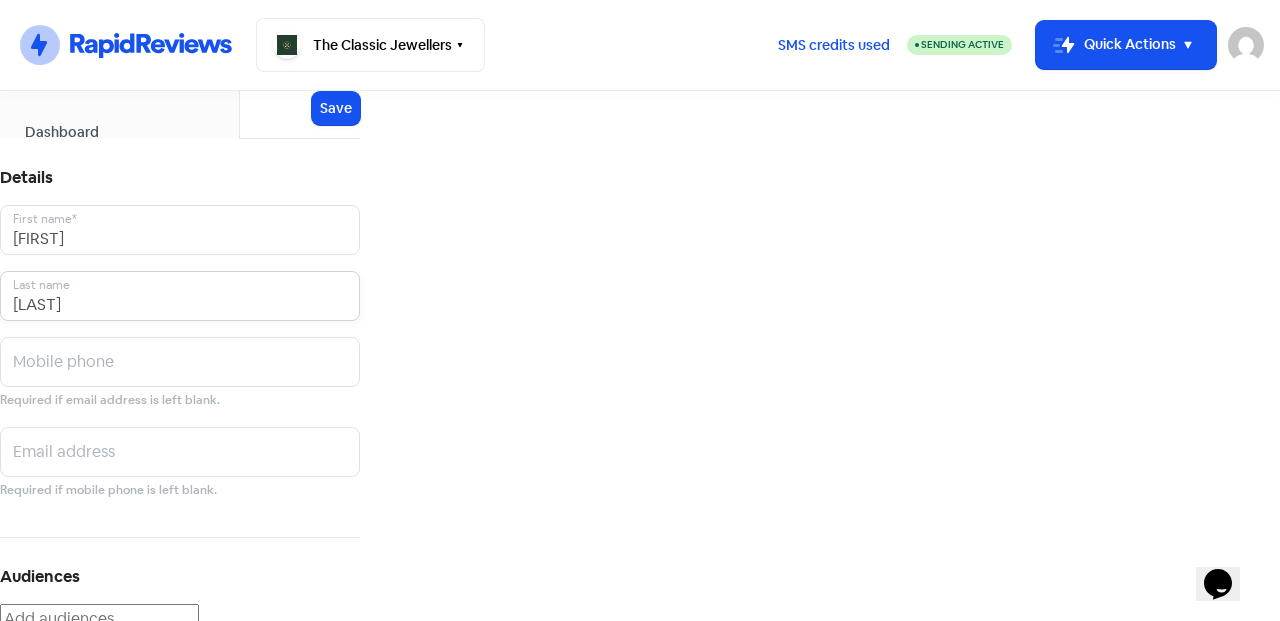 type on "[LAST]" 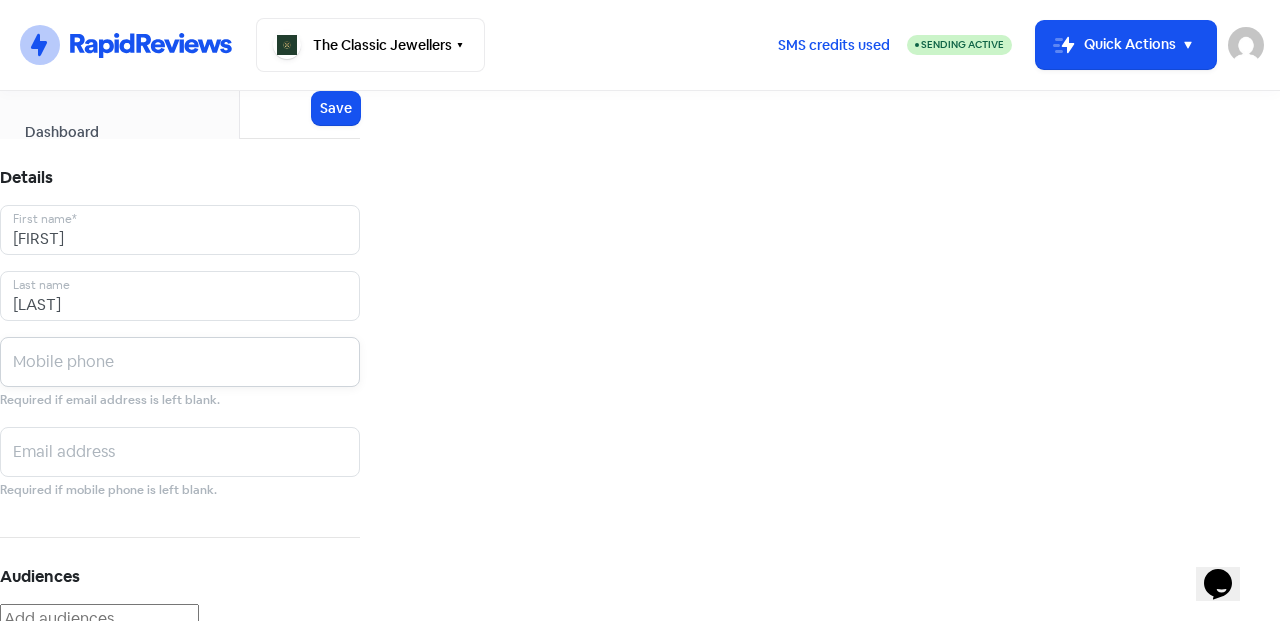 click at bounding box center [180, 230] 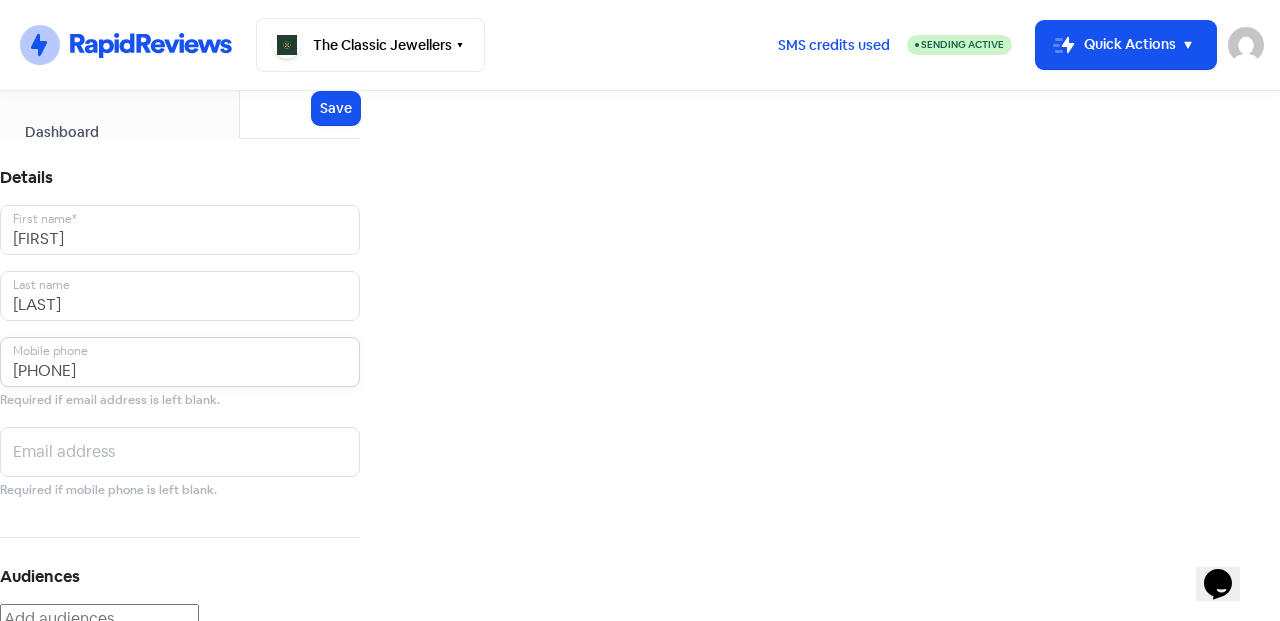 scroll, scrollTop: 254, scrollLeft: 0, axis: vertical 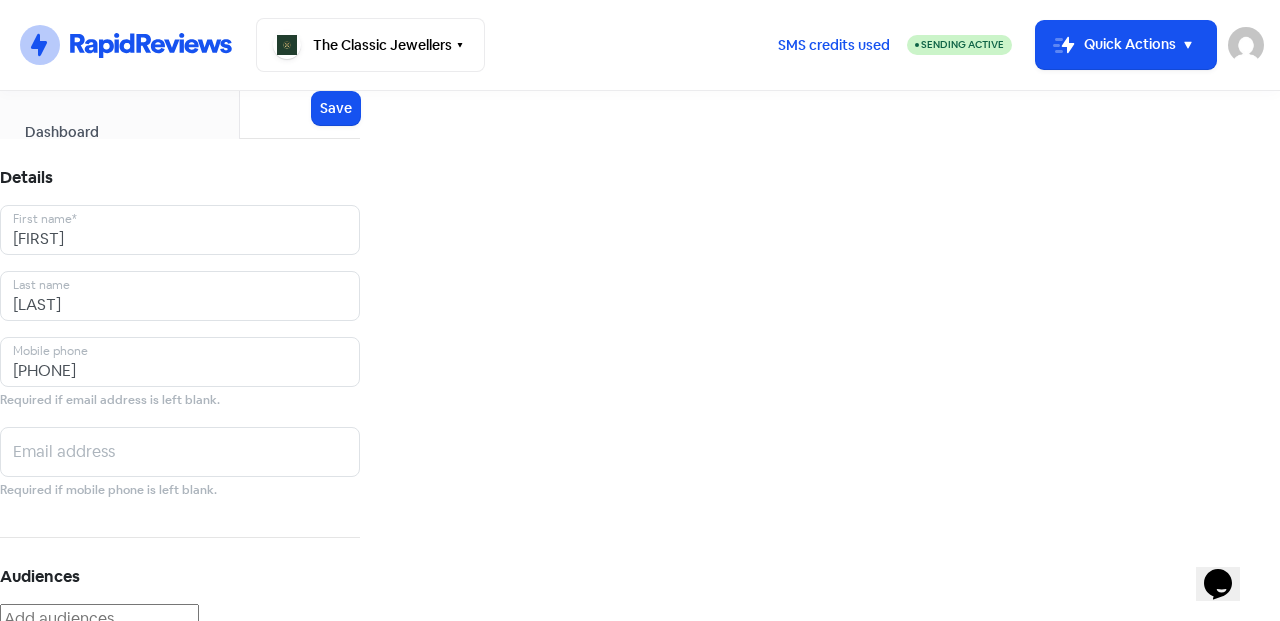 click at bounding box center [99, 703] 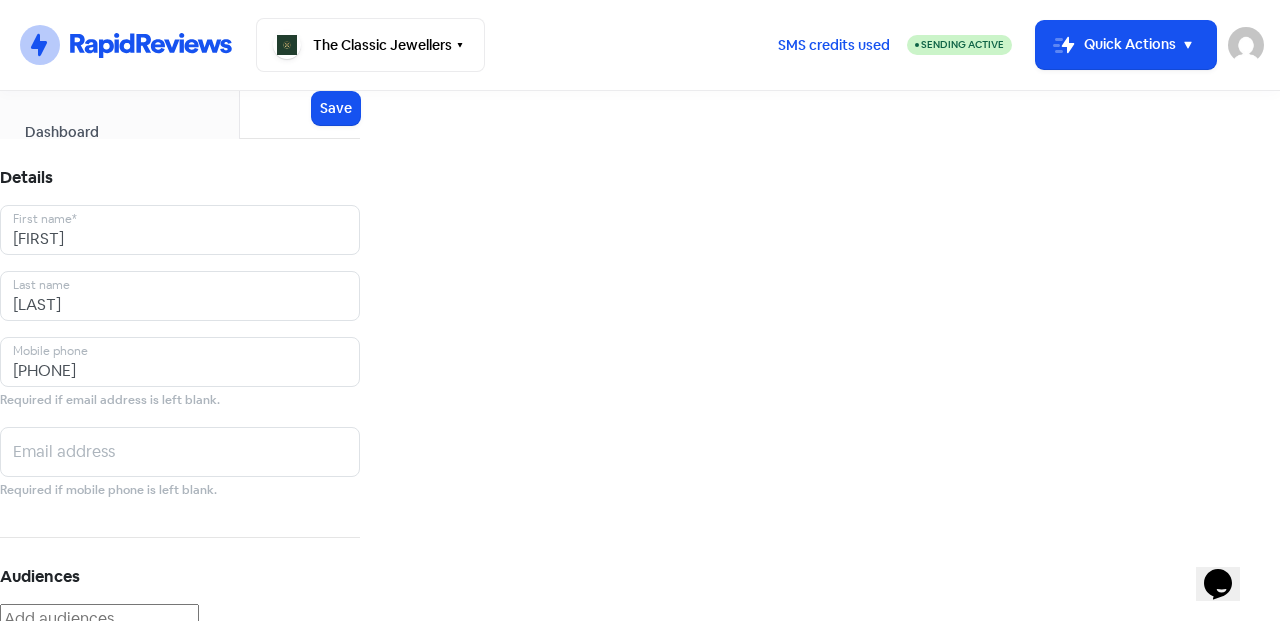 click on "READY FOR COLLECTION (GP)" at bounding box center [135, 730] 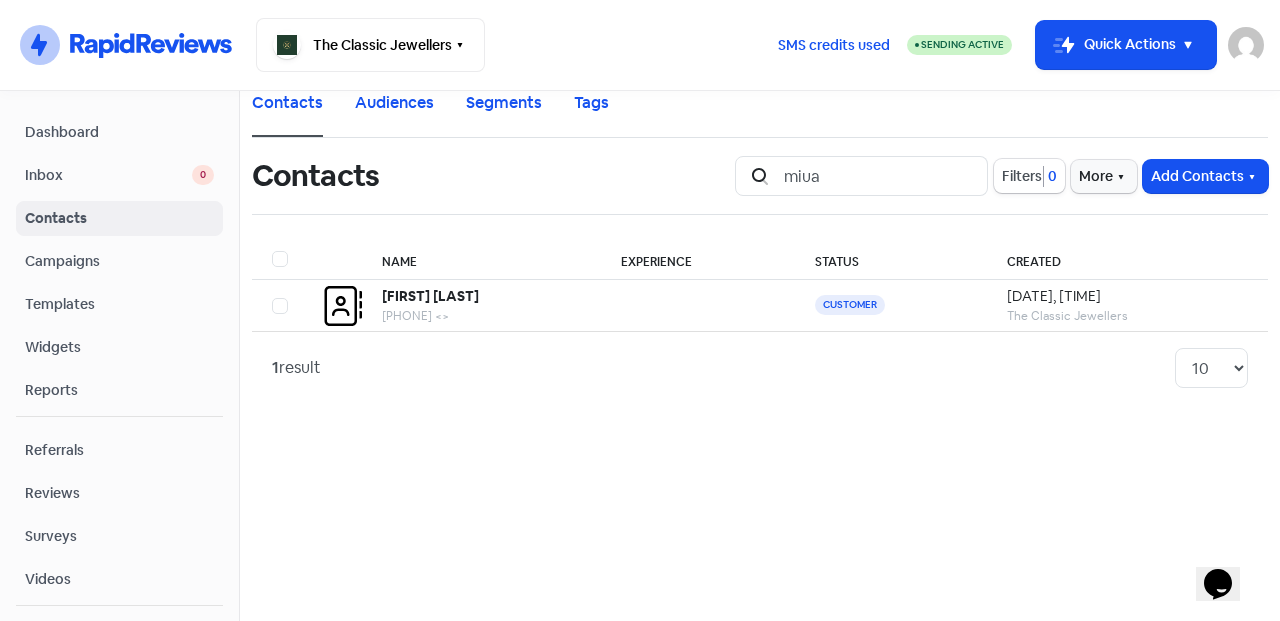 click on "[FIRST] [LAST]" at bounding box center (430, 296) 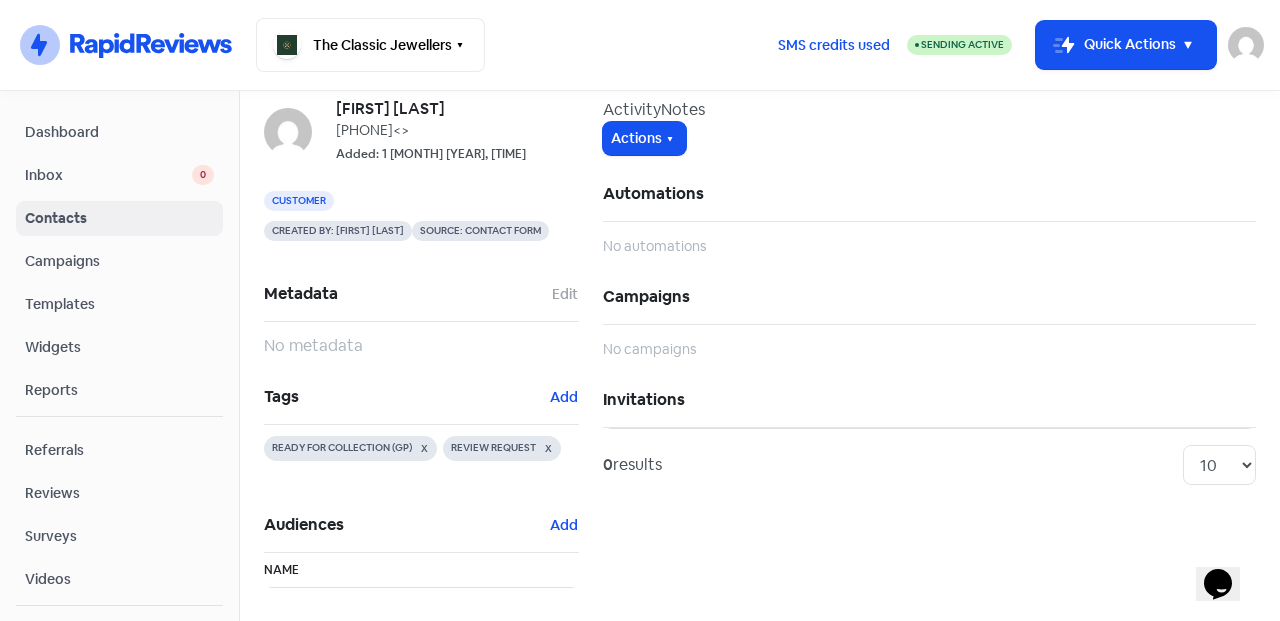 scroll, scrollTop: 0, scrollLeft: 0, axis: both 